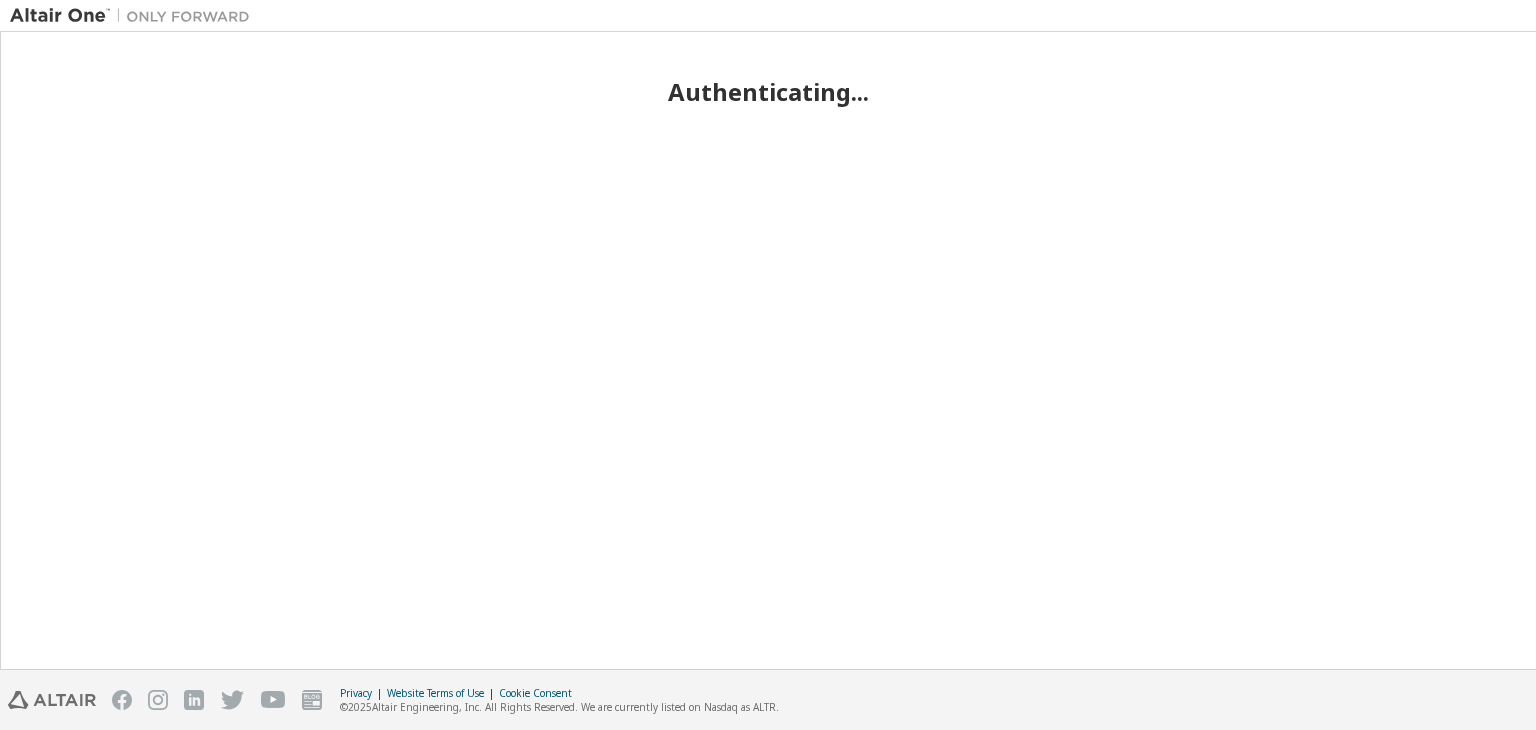 scroll, scrollTop: 0, scrollLeft: 0, axis: both 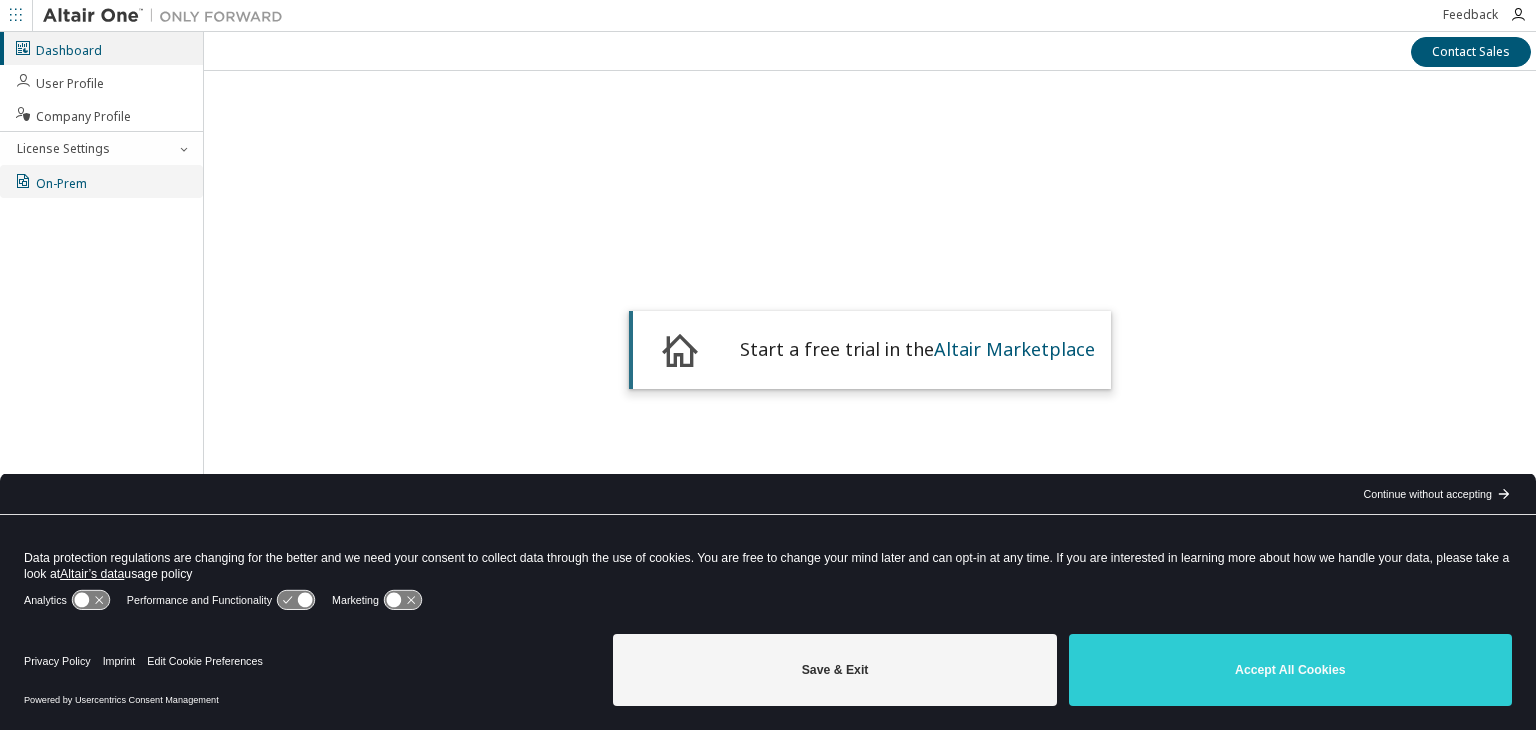 click on "On-Prem" at bounding box center (50, 181) 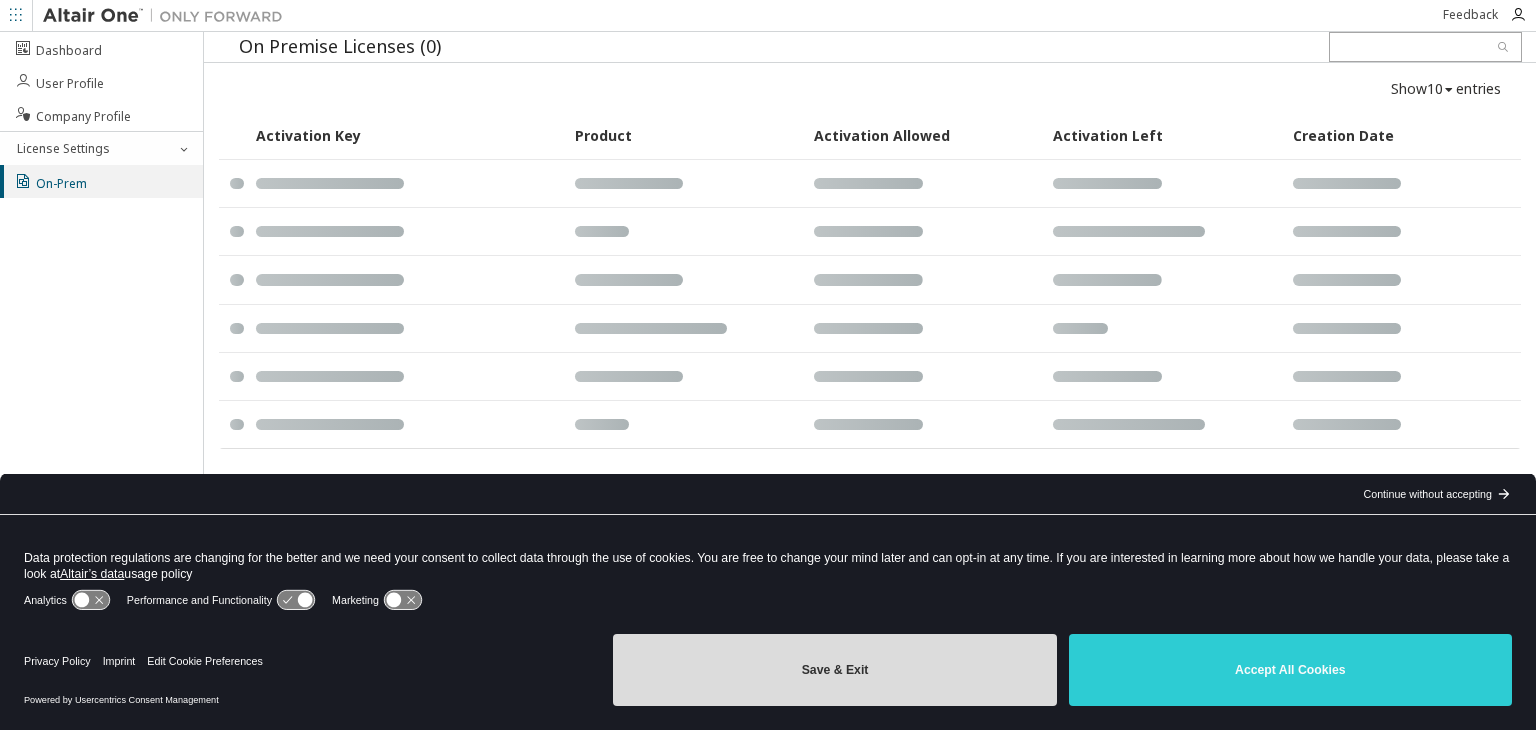 click on "Save & Exit" at bounding box center [834, 670] 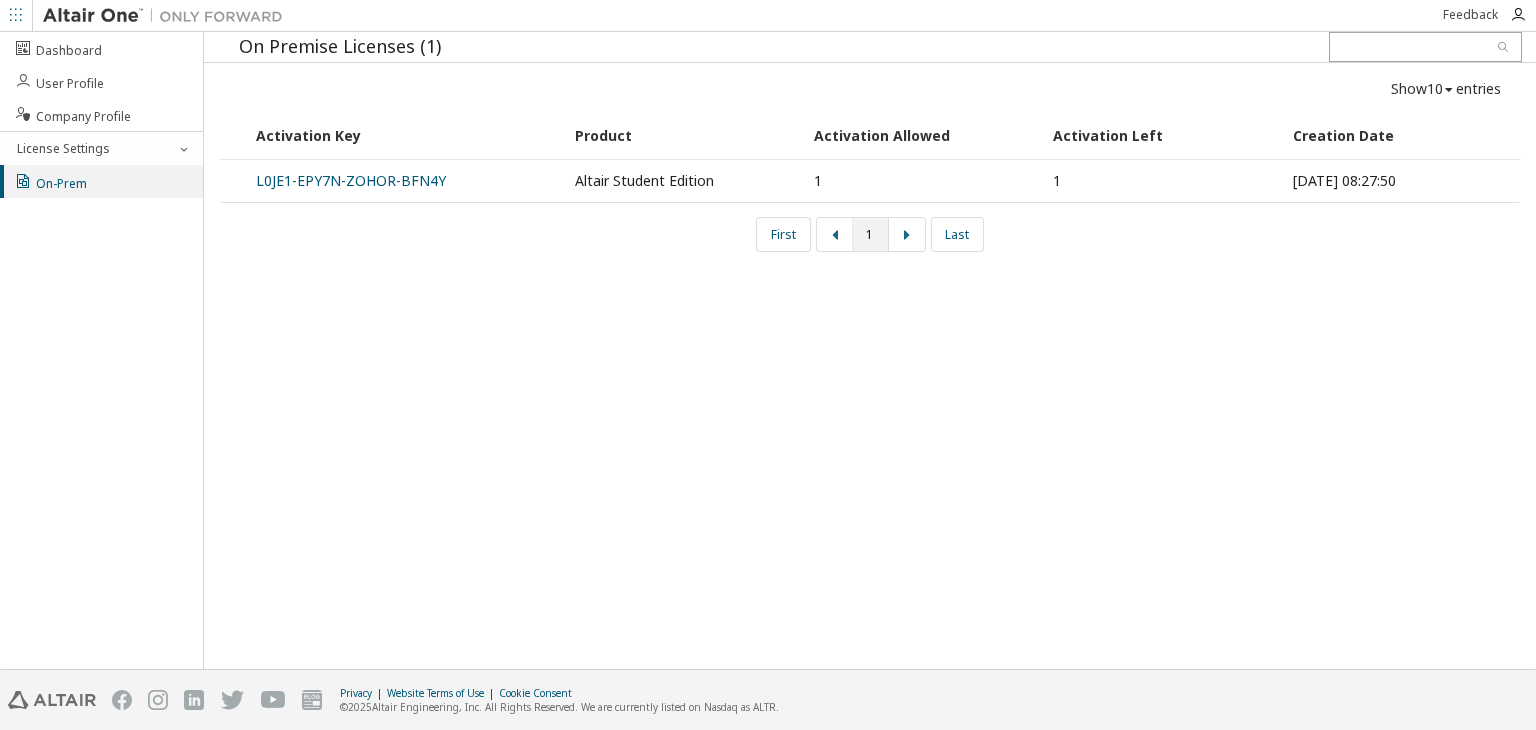 click on "1" at bounding box center (922, 181) 